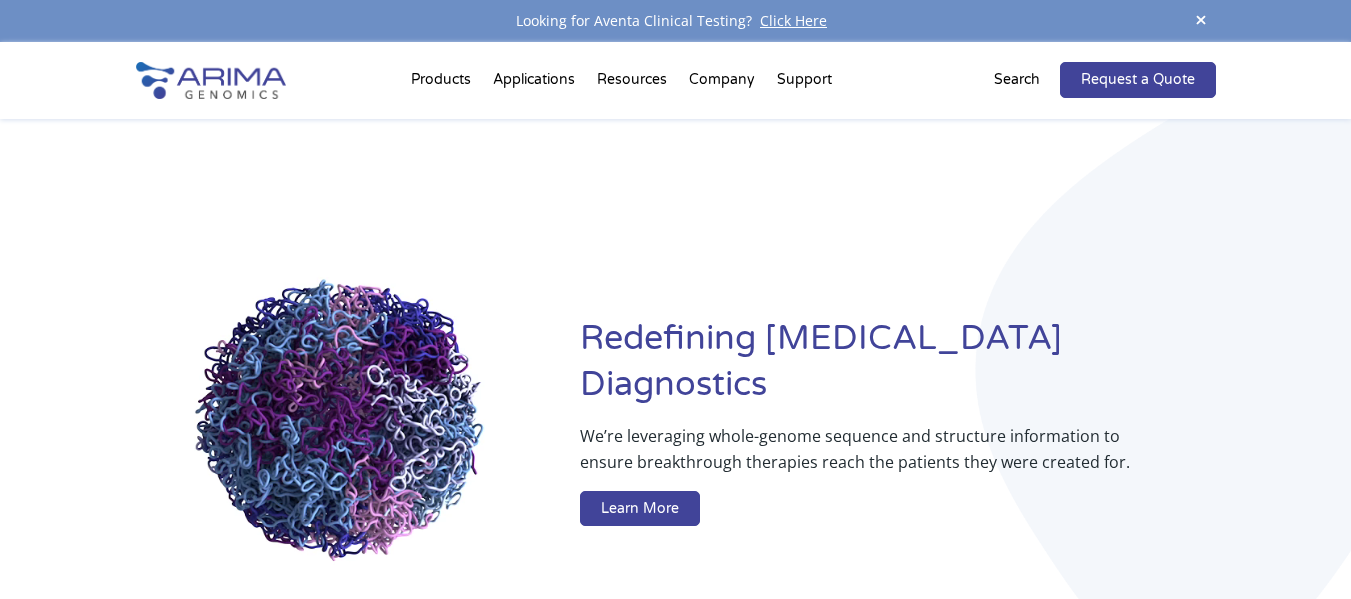 scroll, scrollTop: 0, scrollLeft: 0, axis: both 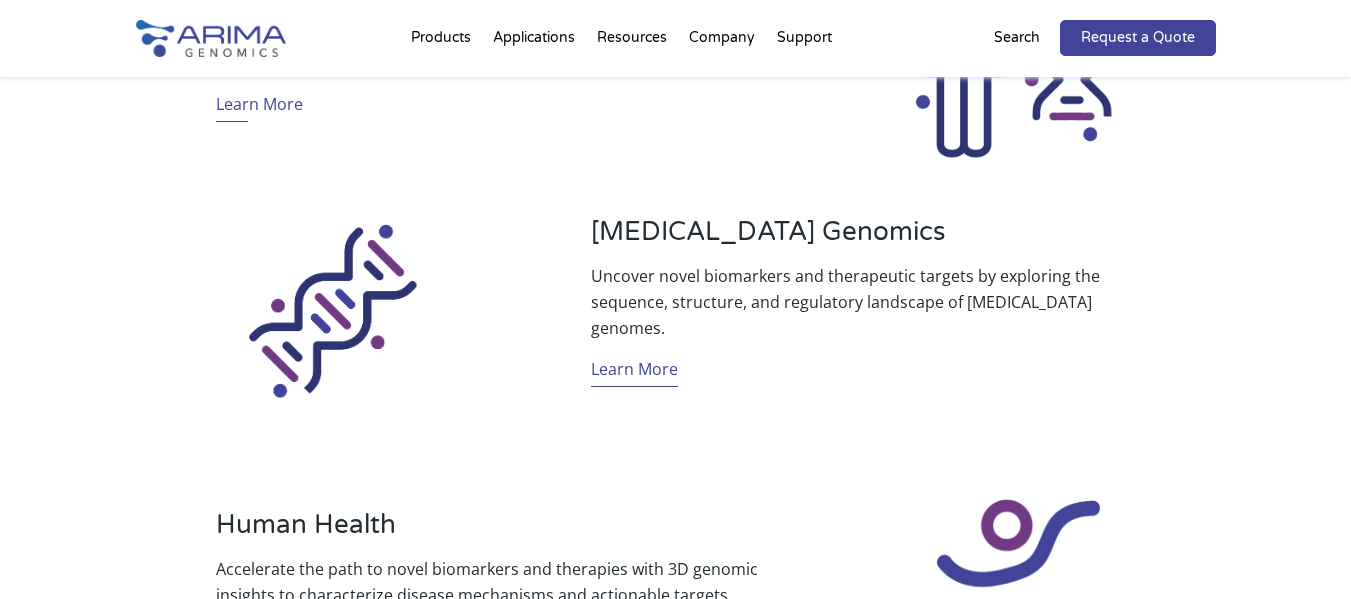click on "Learn More" at bounding box center [634, 371] 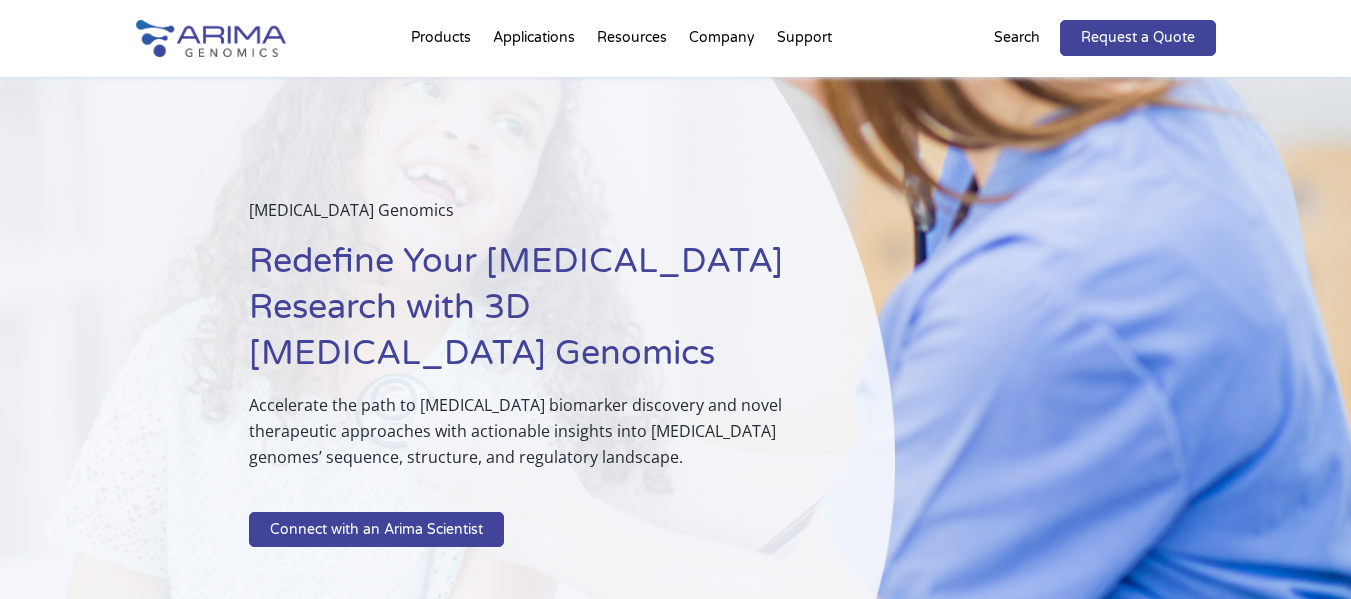 scroll, scrollTop: 0, scrollLeft: 0, axis: both 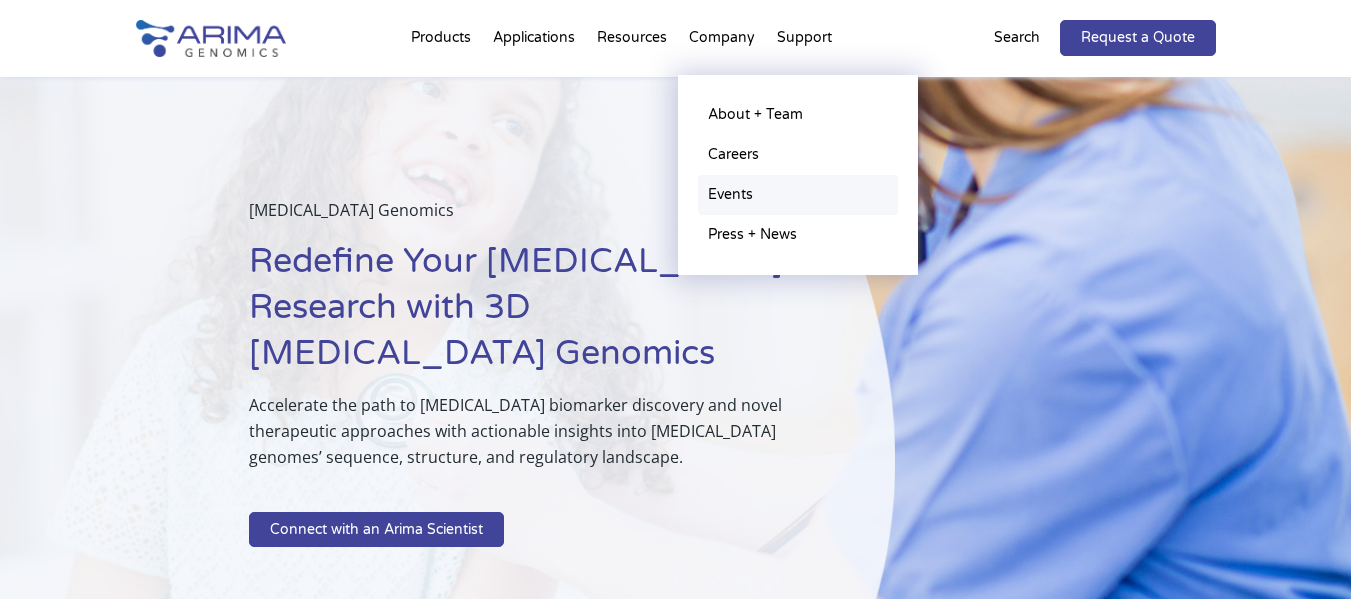 click on "Events" at bounding box center (798, 195) 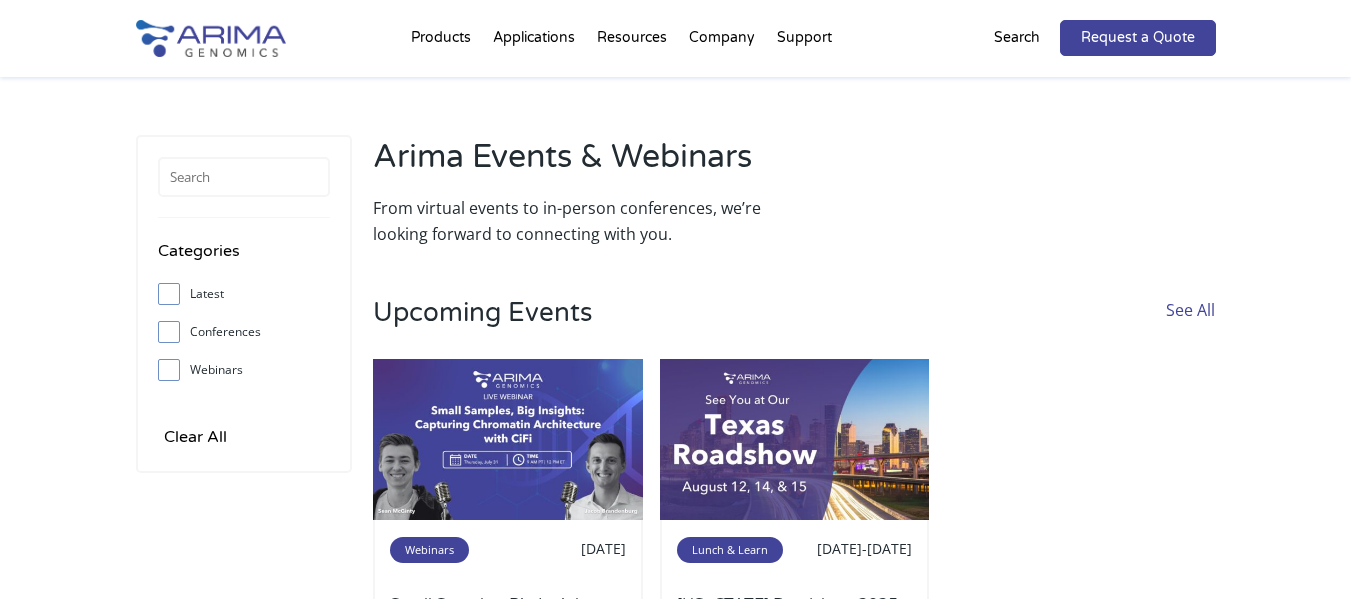 scroll, scrollTop: 0, scrollLeft: 0, axis: both 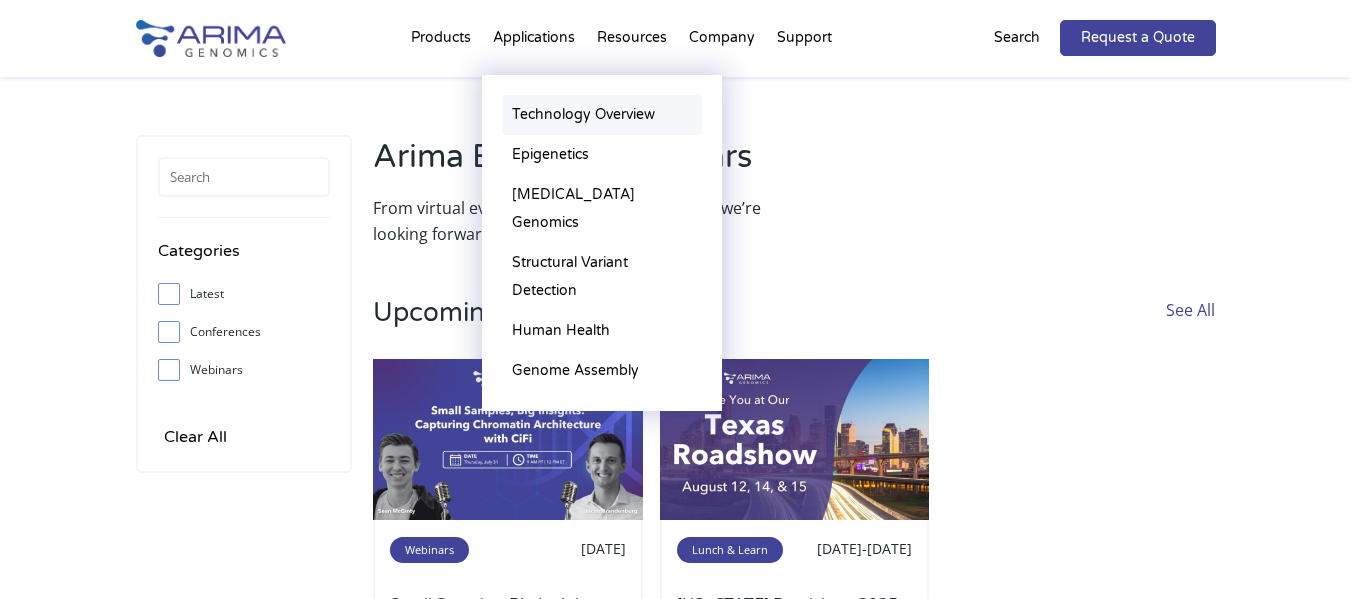 click on "Technology Overview" at bounding box center (602, 115) 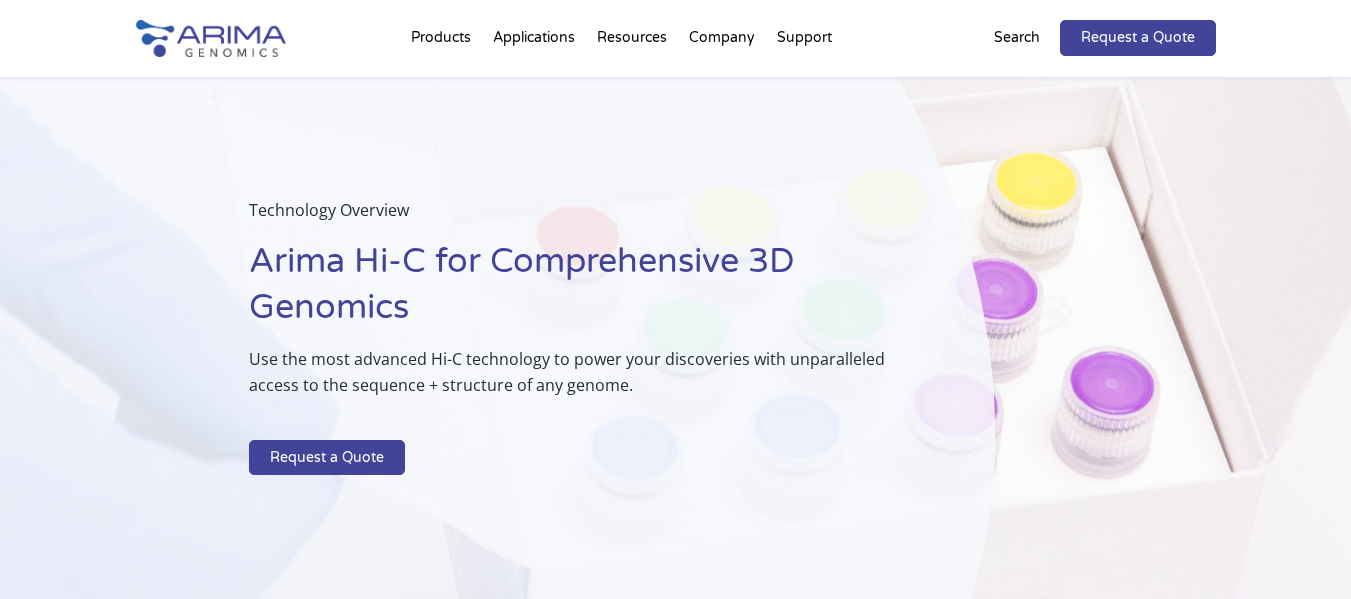 scroll, scrollTop: 0, scrollLeft: 0, axis: both 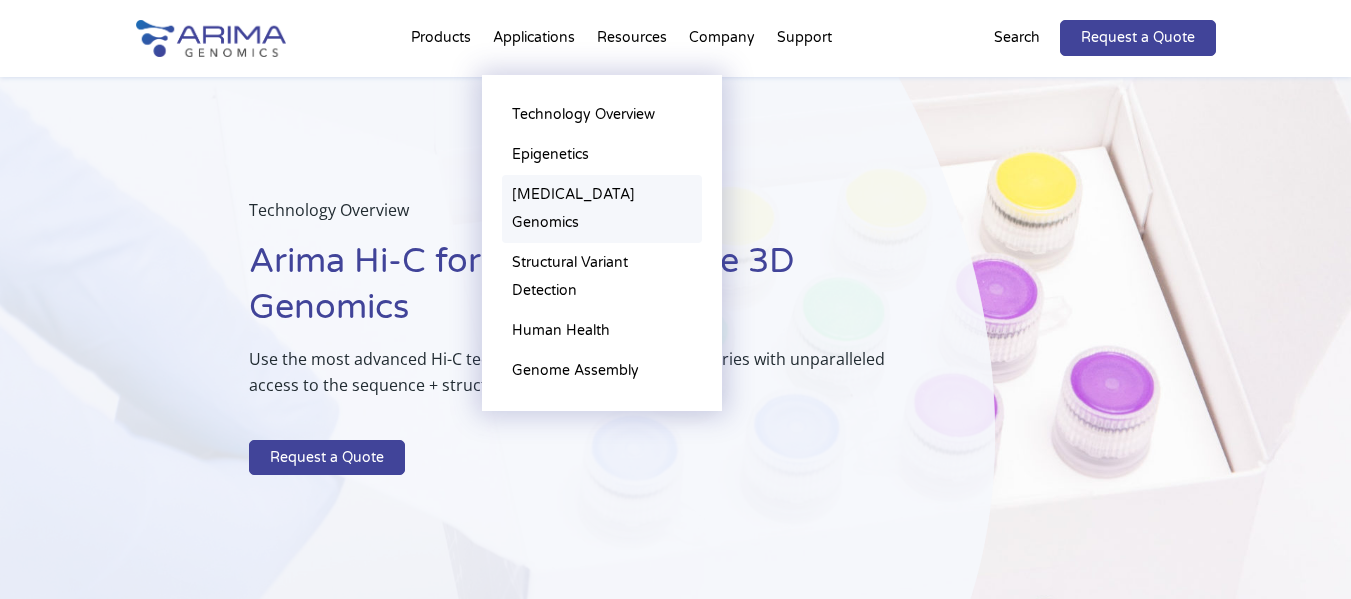 click on "[MEDICAL_DATA] Genomics" at bounding box center [602, 209] 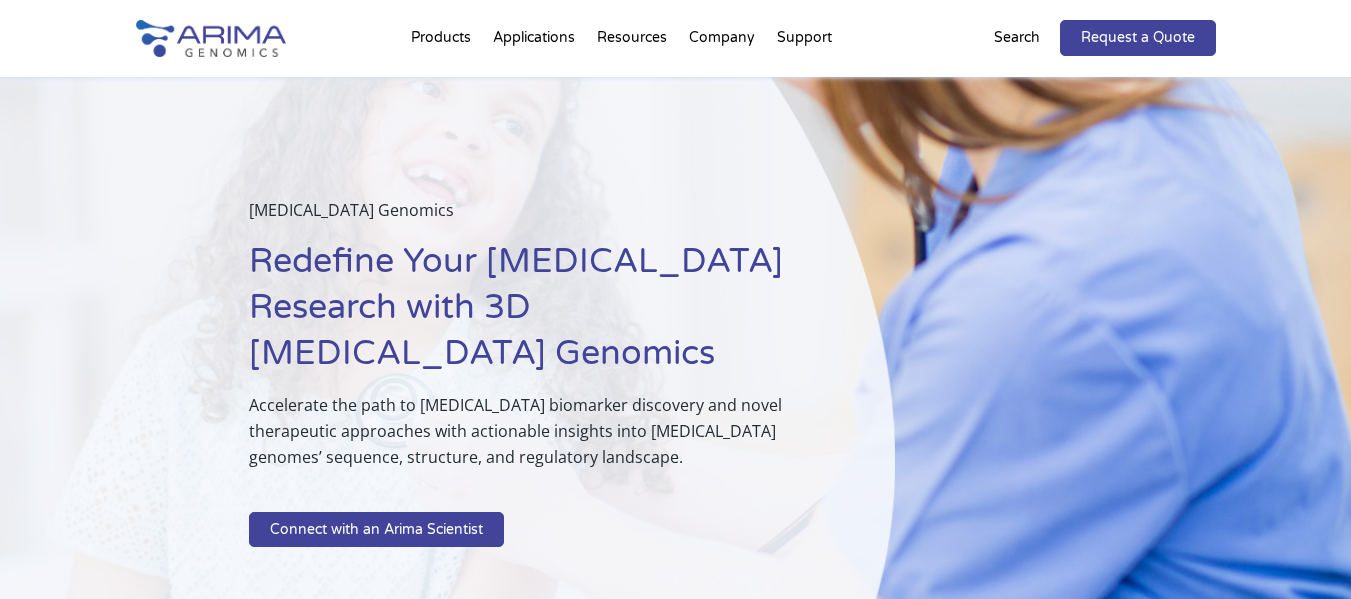 scroll, scrollTop: 0, scrollLeft: 0, axis: both 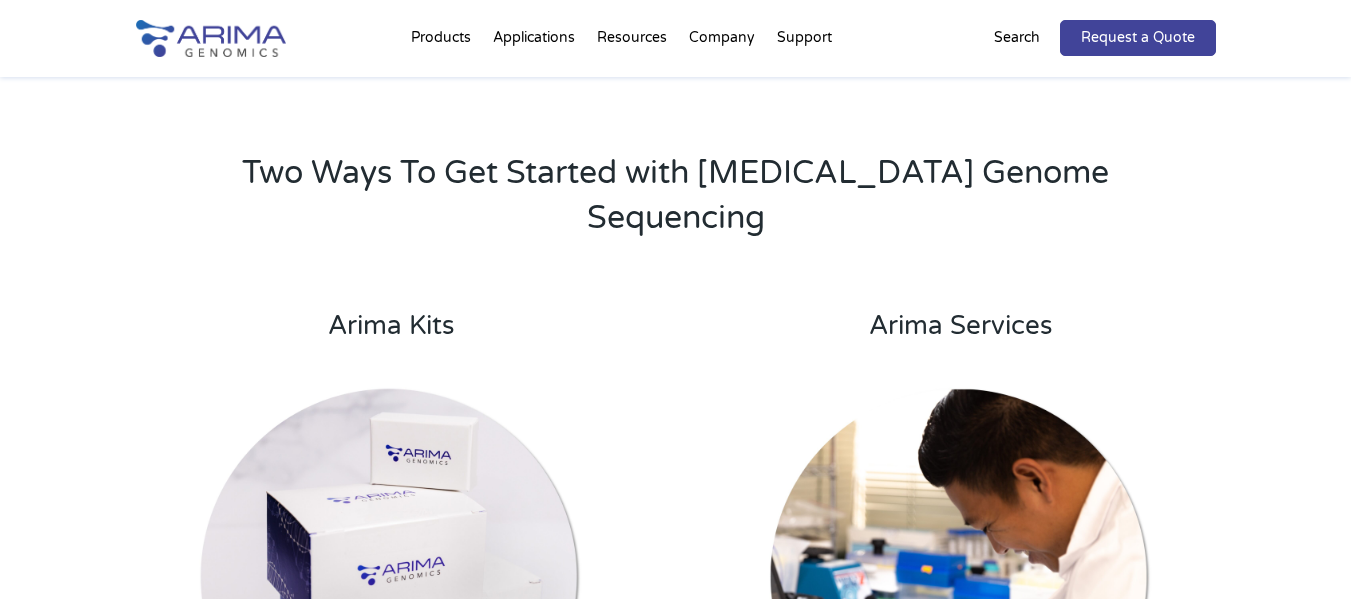click at bounding box center [390, 578] 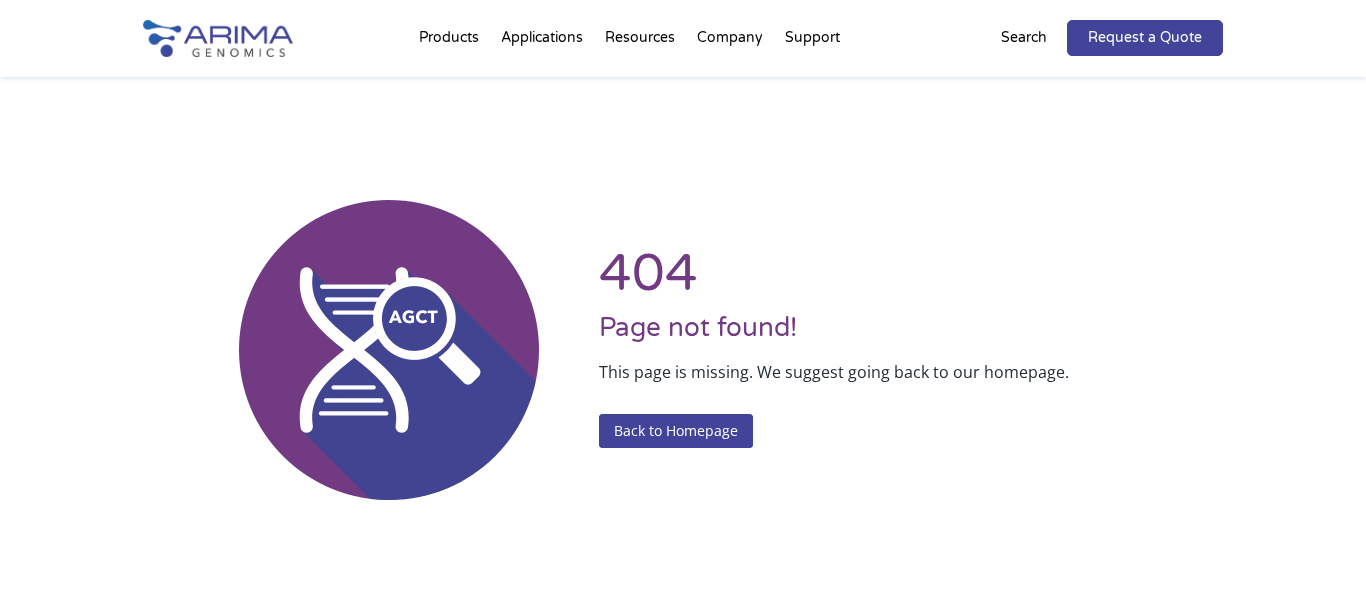 scroll, scrollTop: 0, scrollLeft: 0, axis: both 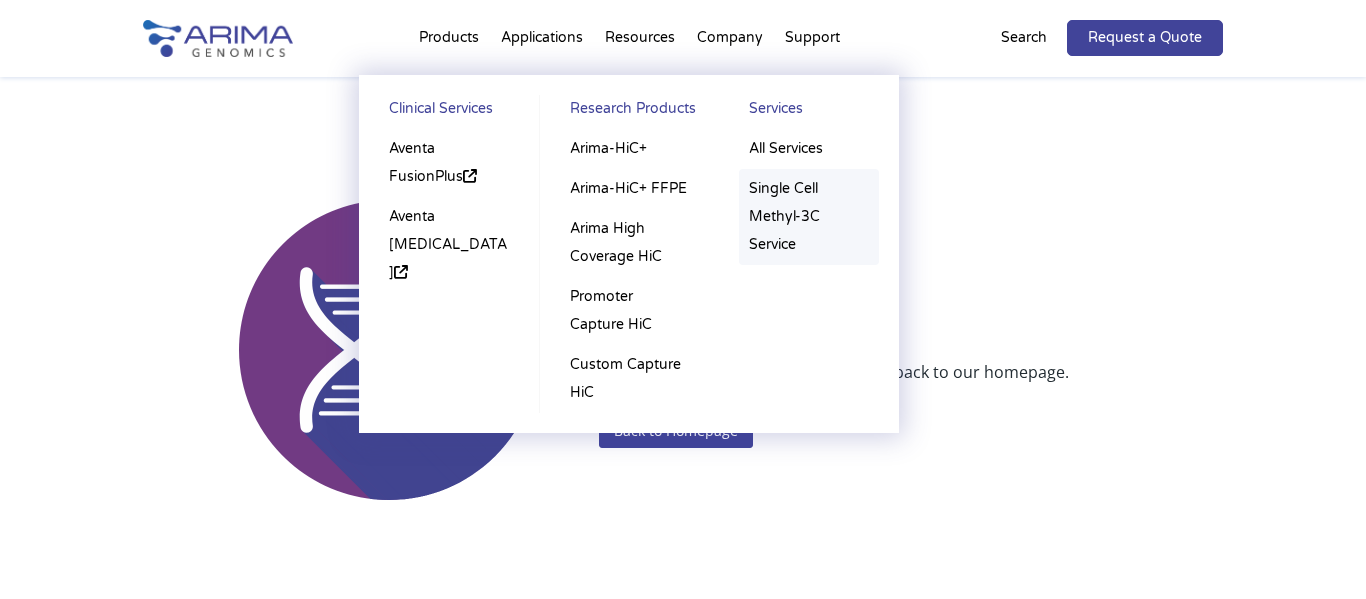 click on "Single Cell Methyl-3C Service" at bounding box center [809, 217] 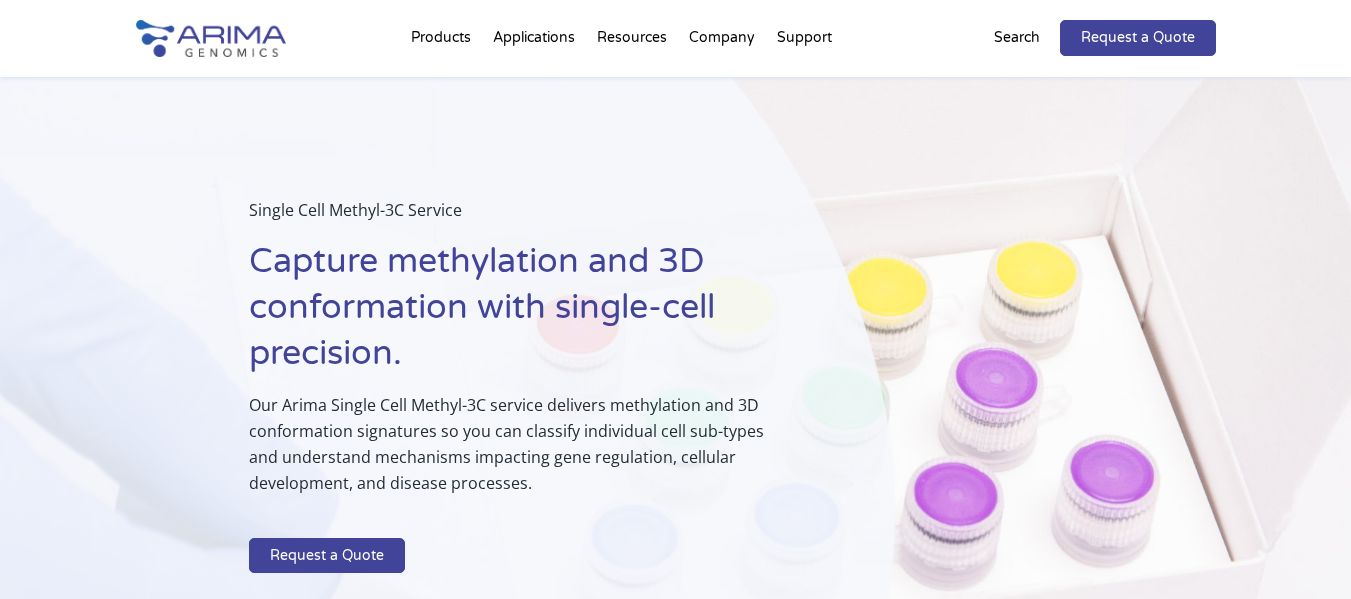 scroll, scrollTop: 0, scrollLeft: 0, axis: both 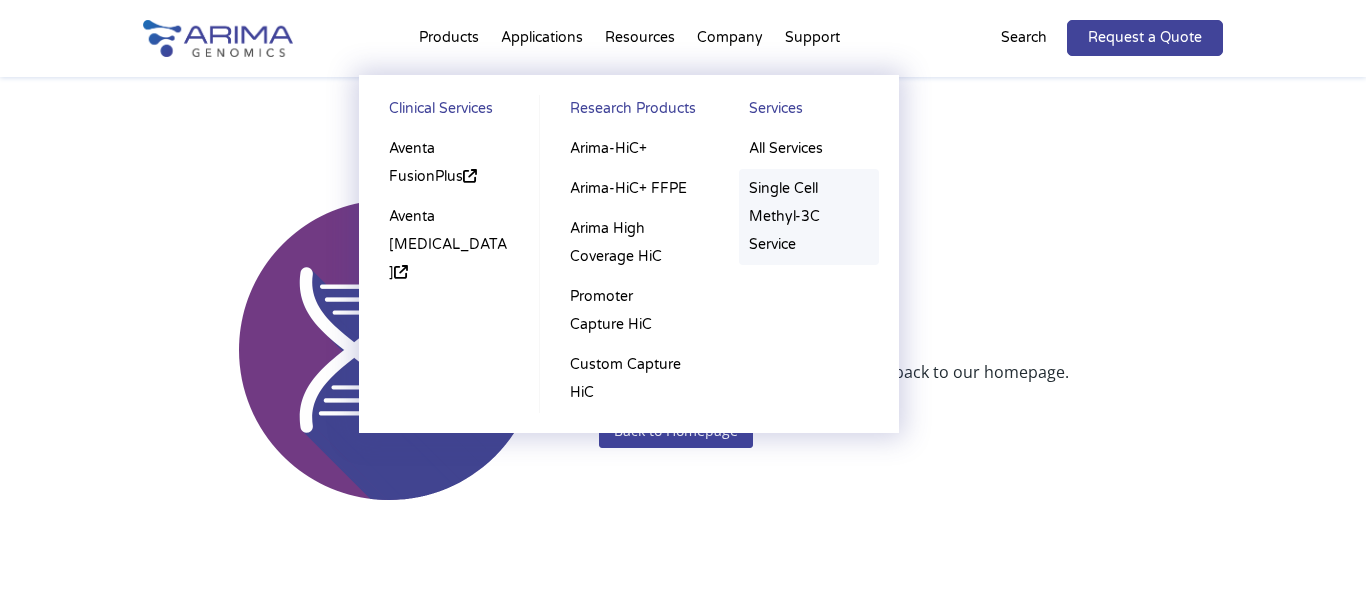 click on "Single Cell Methyl-3C Service" at bounding box center [809, 217] 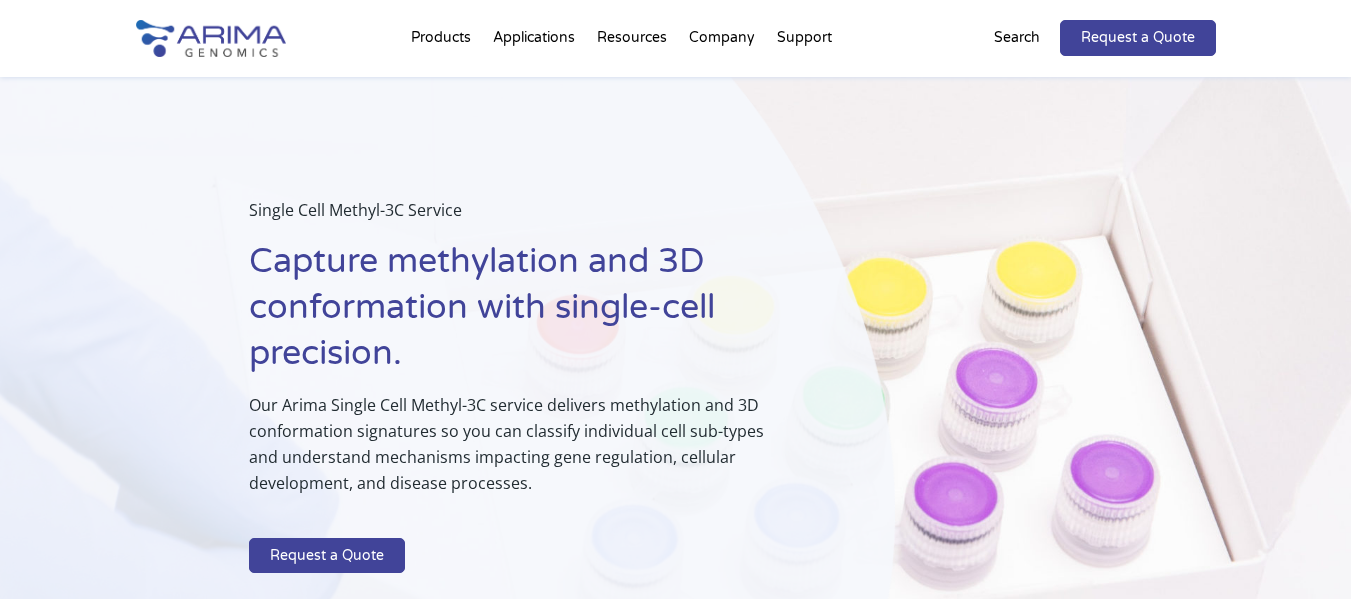 scroll, scrollTop: 0, scrollLeft: 0, axis: both 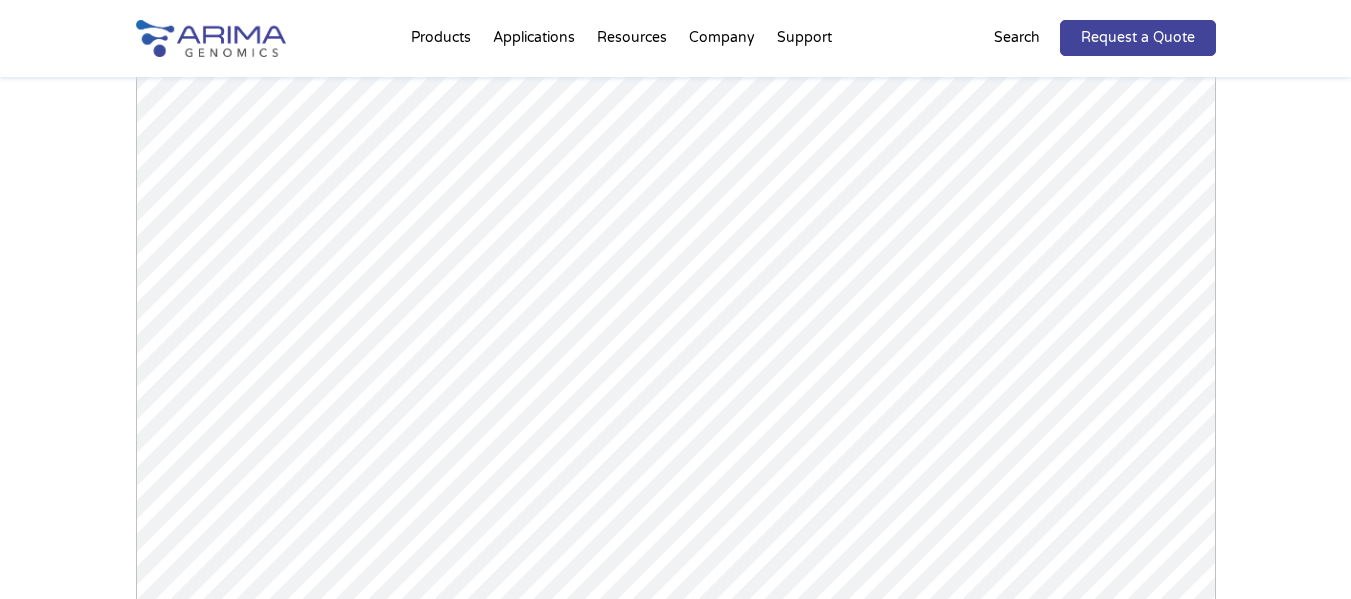drag, startPoint x: 1361, startPoint y: 92, endPoint x: 1355, endPoint y: 380, distance: 288.0625 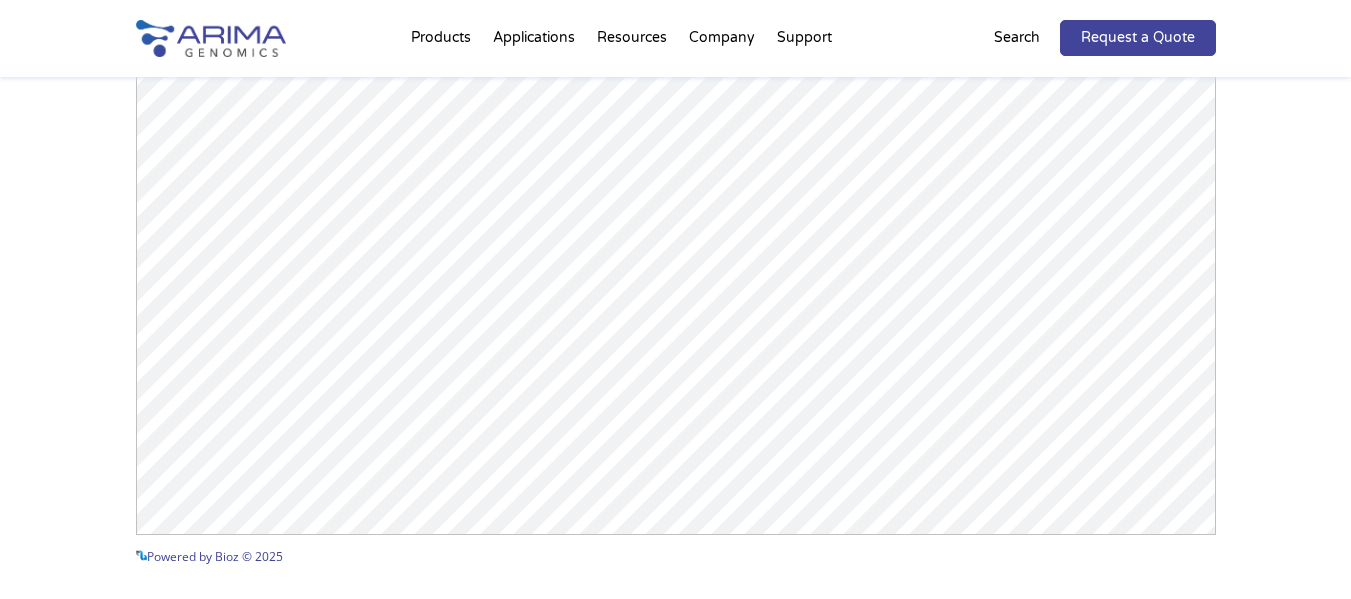 scroll, scrollTop: 2242, scrollLeft: 0, axis: vertical 